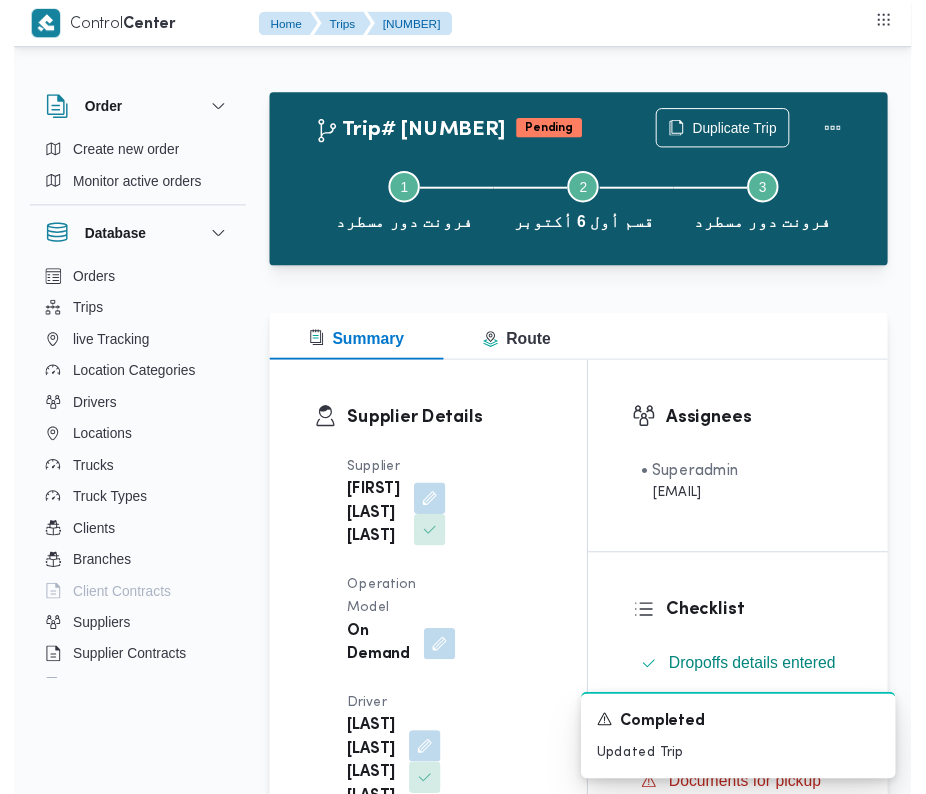 scroll, scrollTop: 0, scrollLeft: 0, axis: both 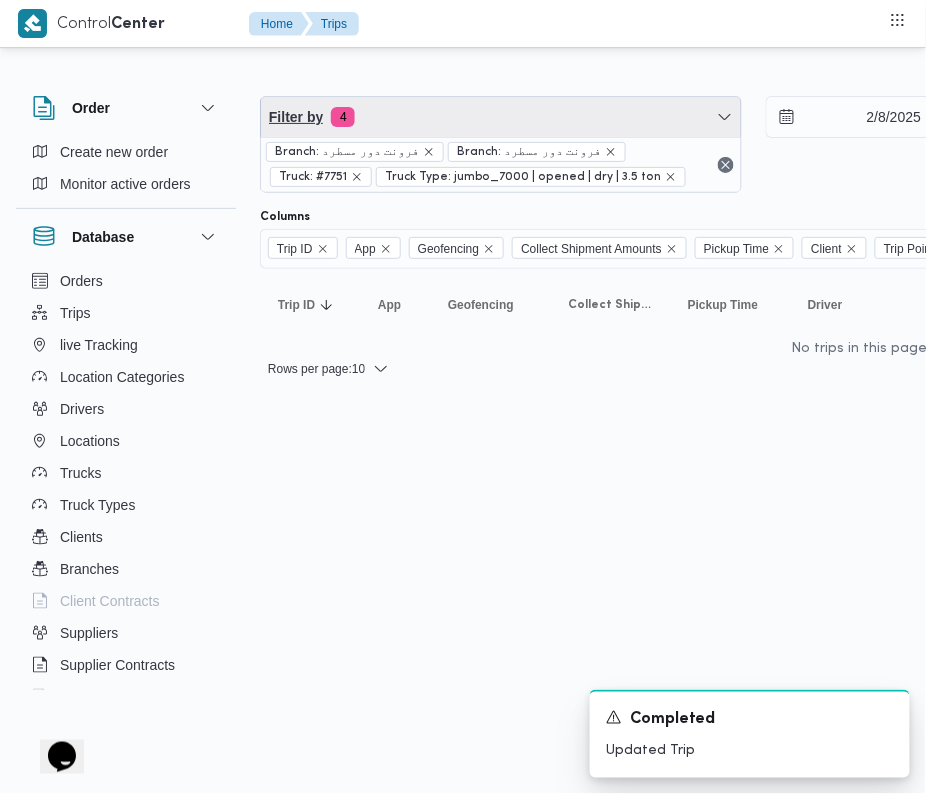 click on "Filter by 4" at bounding box center (501, 117) 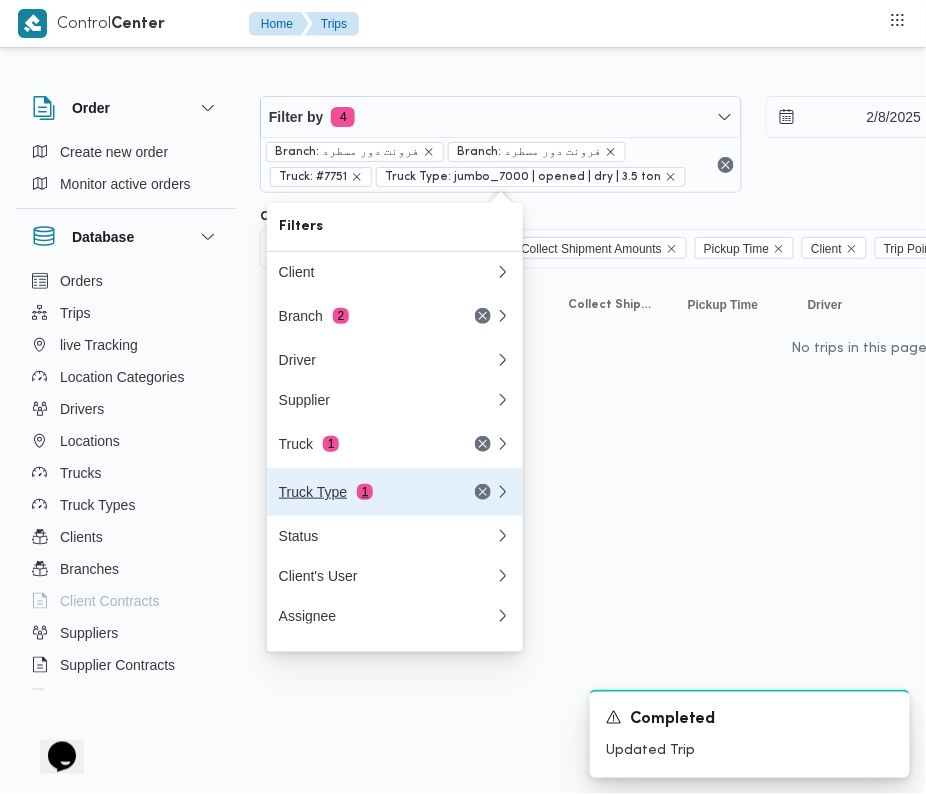 click on "Truck Type 1" at bounding box center (395, 492) 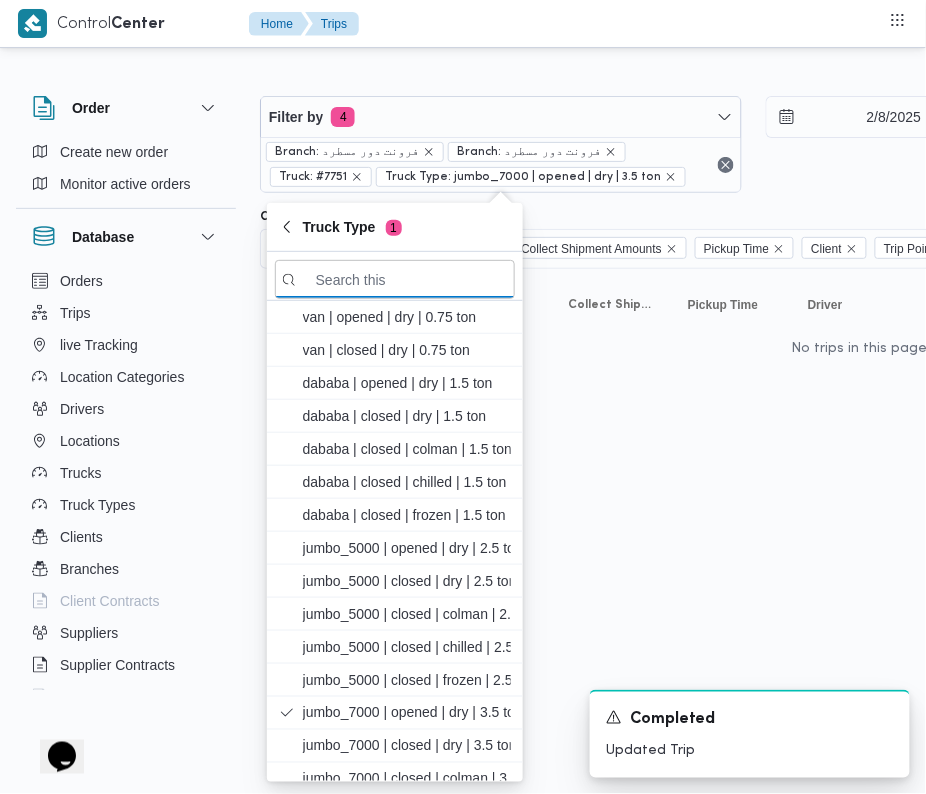 click at bounding box center (622, 23) 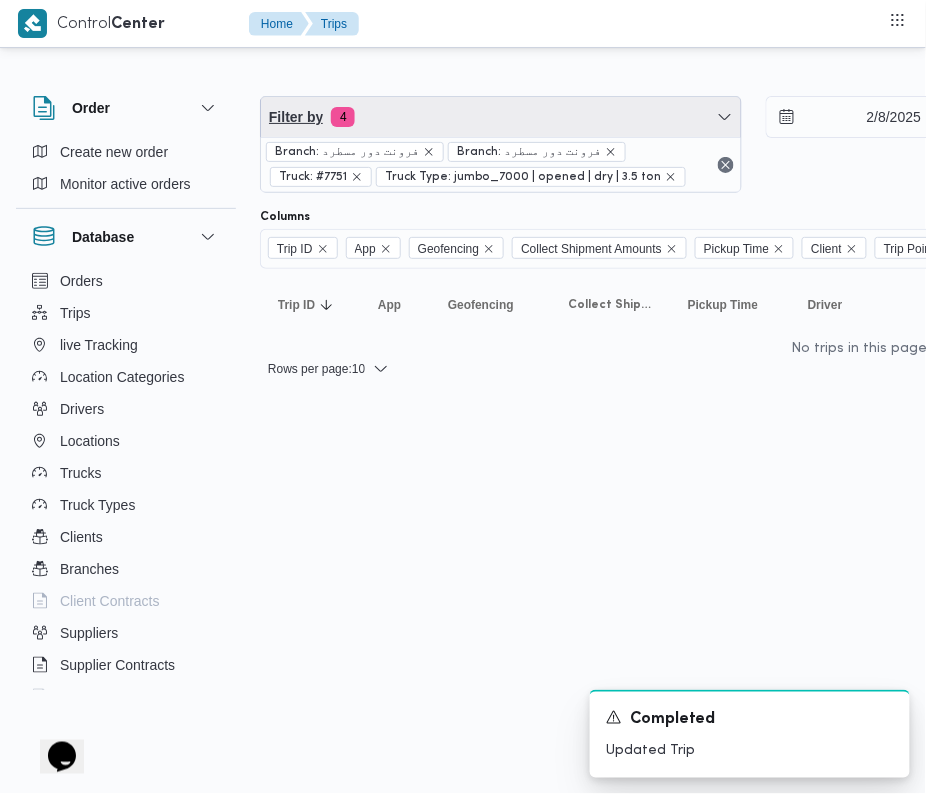click on "Filter by 4" at bounding box center [501, 117] 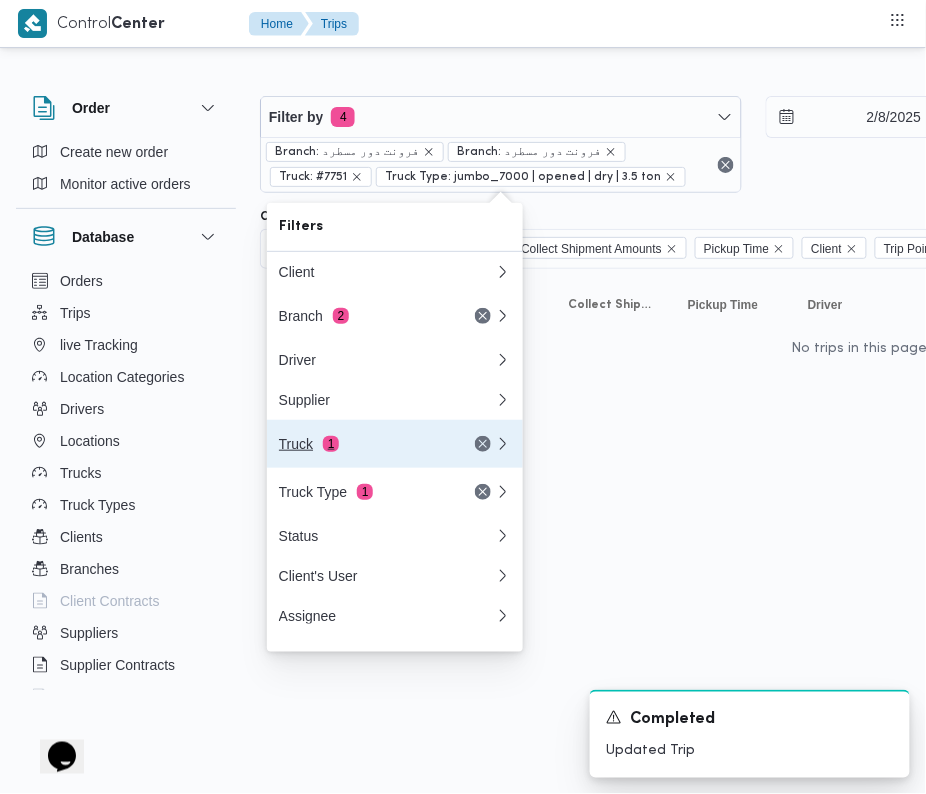 click on "Truck 1" at bounding box center (363, 444) 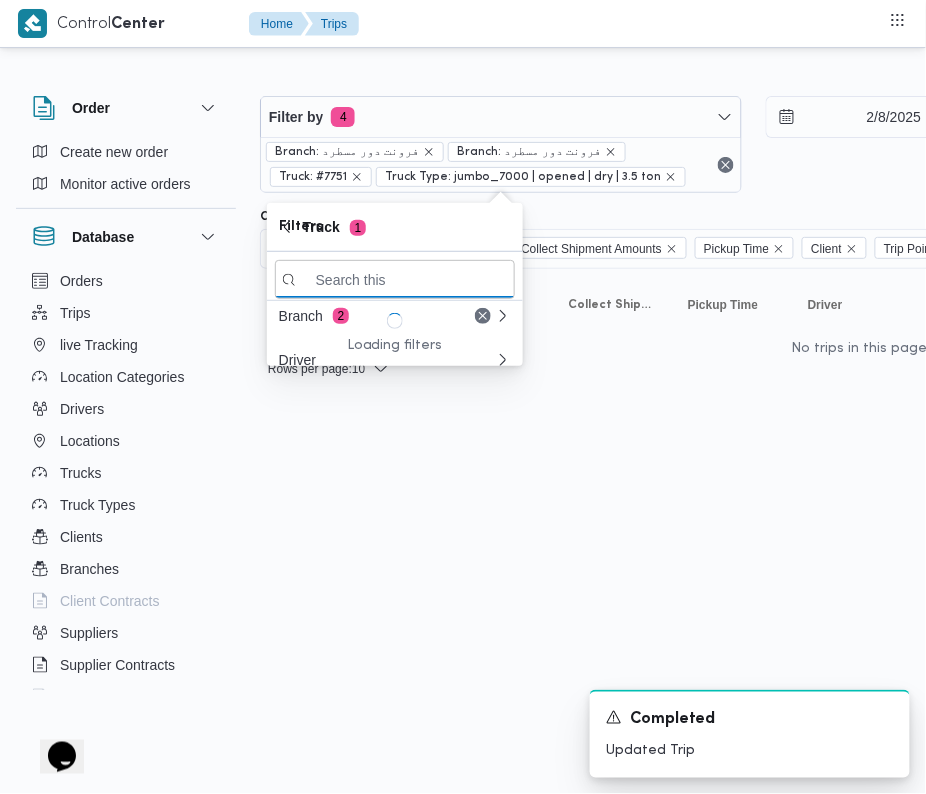 paste on "2784" 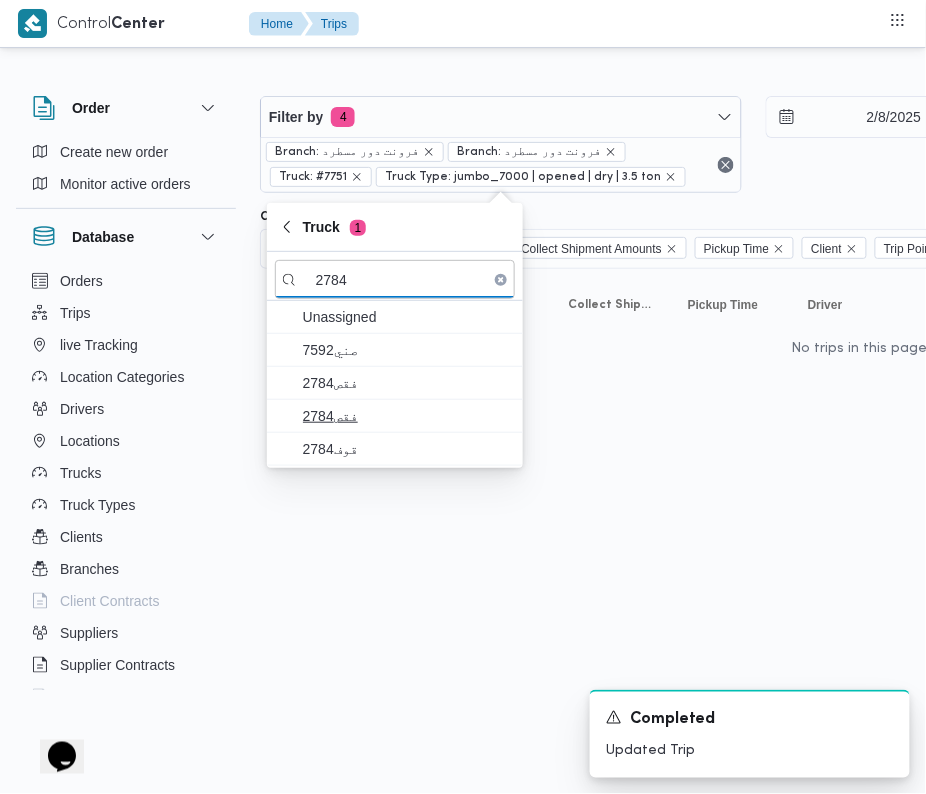type on "2784" 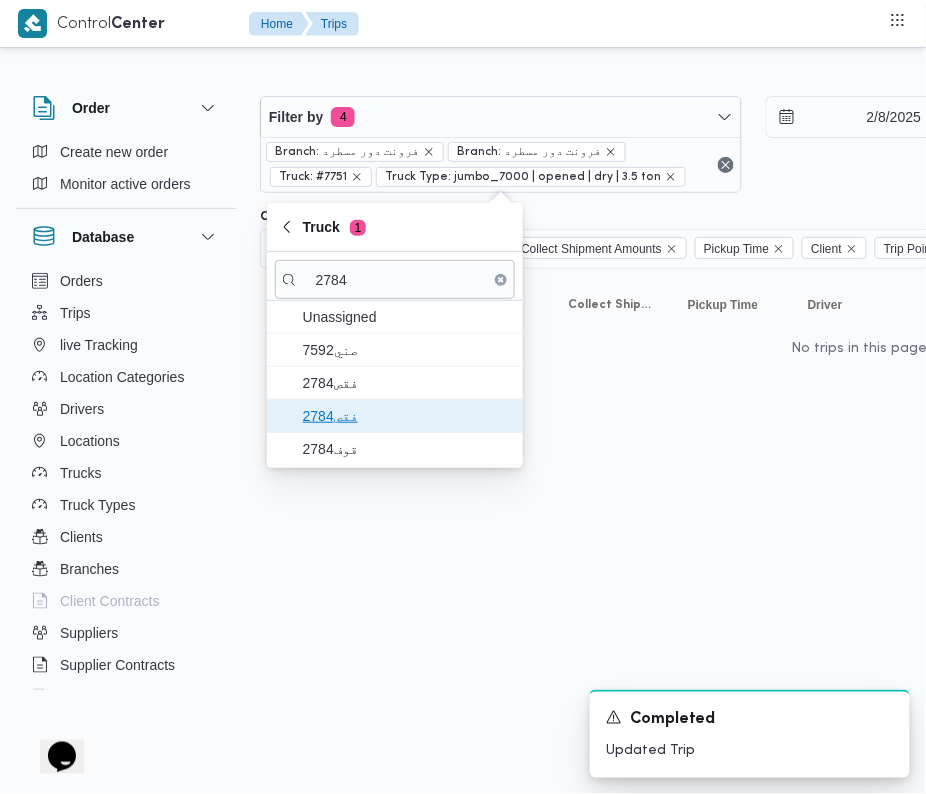 click on "فقص2784" at bounding box center [407, 416] 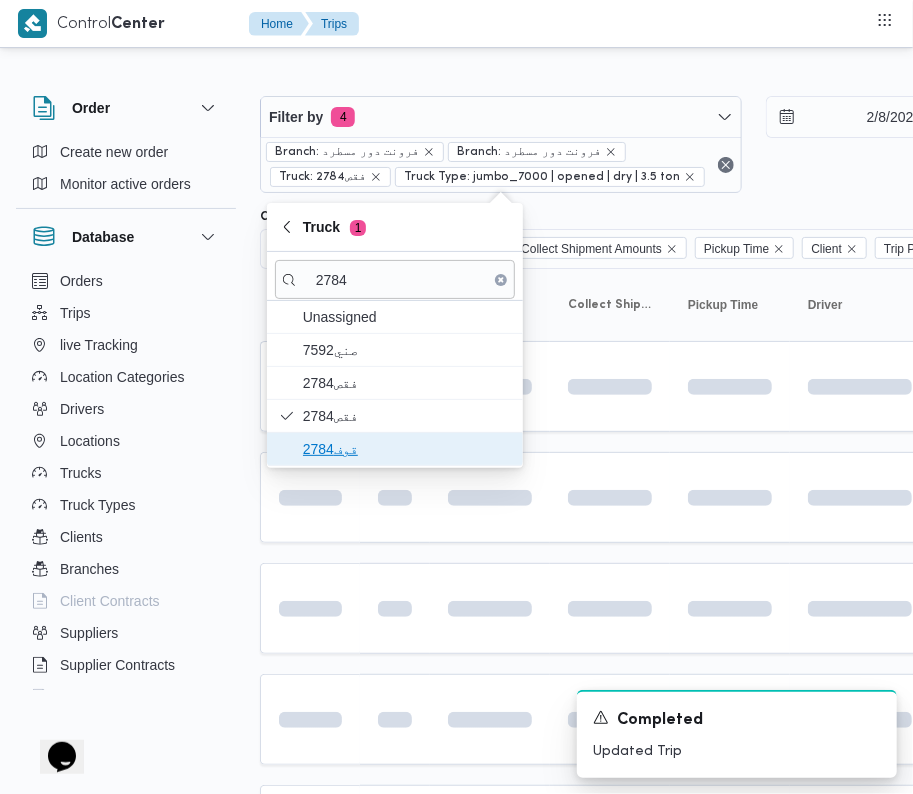 click on "قوف2784" at bounding box center [407, 449] 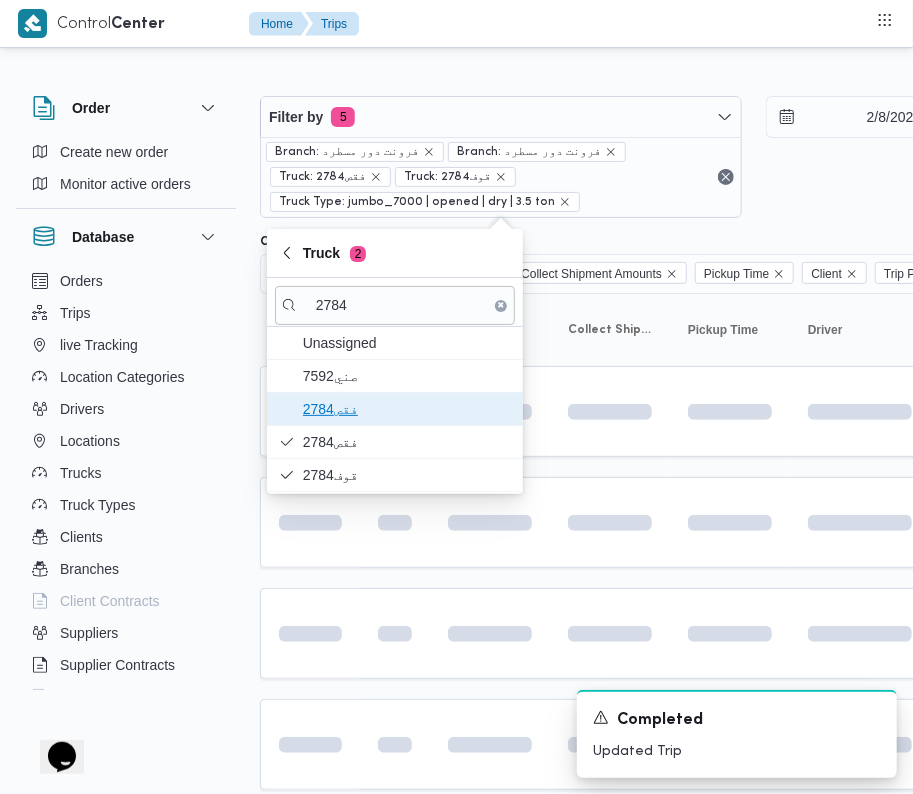 click on "فقص2784" at bounding box center [407, 409] 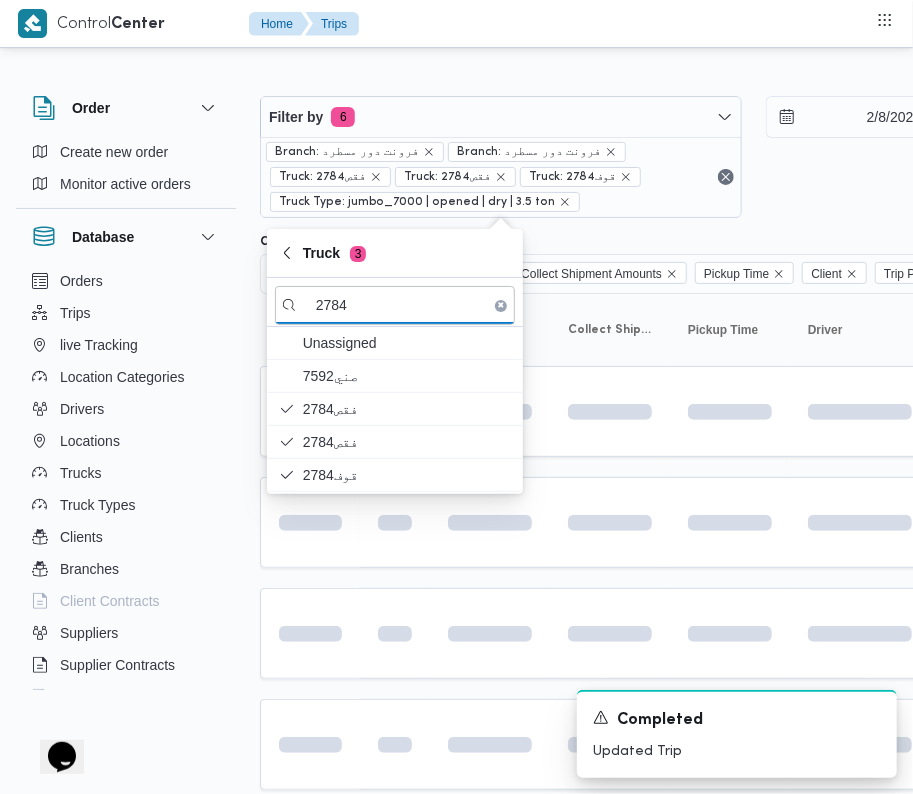 click on "Trip ID Click to sort in ascending order App Click to sort in ascending order Geofencing Click to sort in ascending order Collect Shipment Amounts Pickup Time Click to sort in ascending order Client Click to sort in ascending order Trip Points Driver Click to sort in ascending order Supplier Click to sort in ascending order Truck Click to sort in ascending order Status Click to sort in ascending order Platform Click to sort in ascending order Actions" at bounding box center [860, 885] 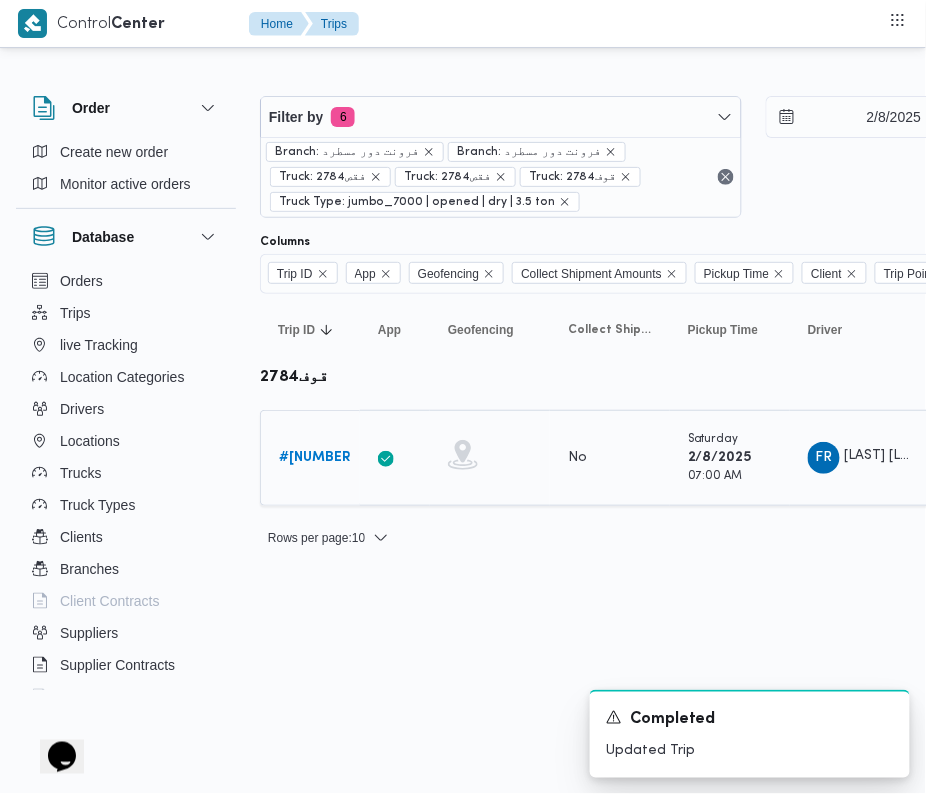 click on "# [NUMBER]" at bounding box center [317, 457] 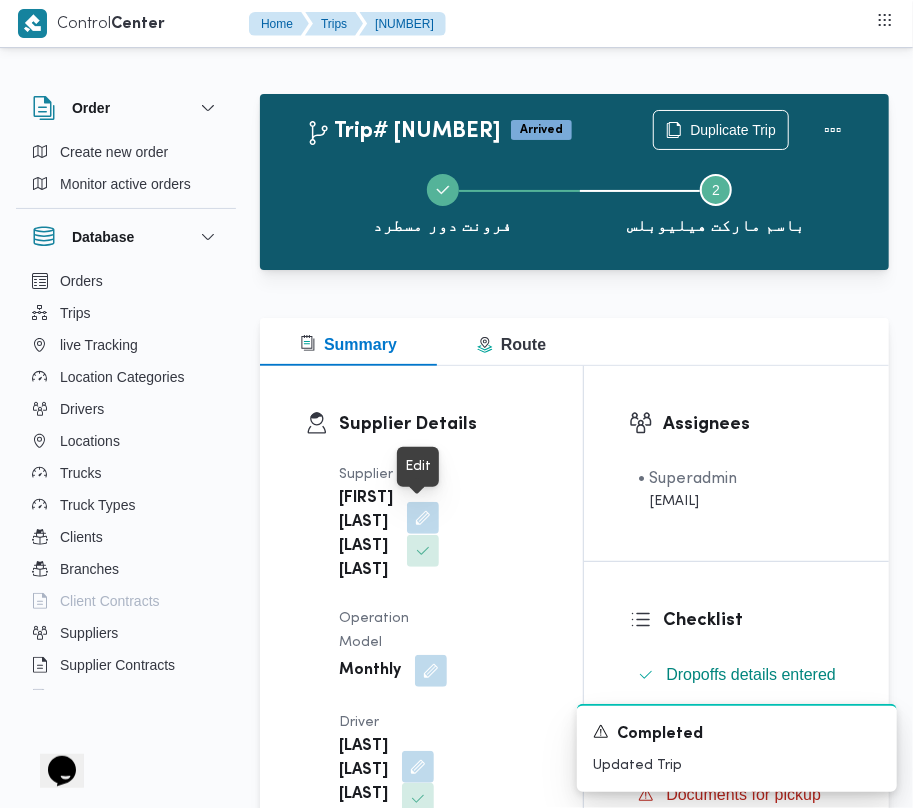 click at bounding box center (423, 518) 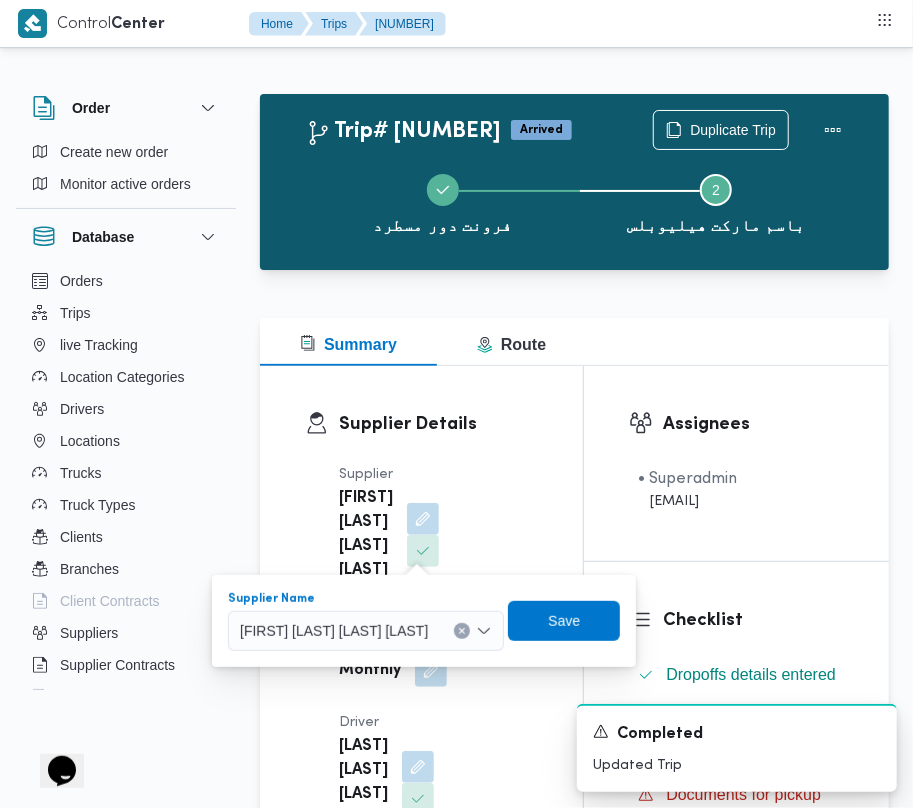 click on "[FIRST] [LAST] [LAST] [LAST]" at bounding box center (366, 631) 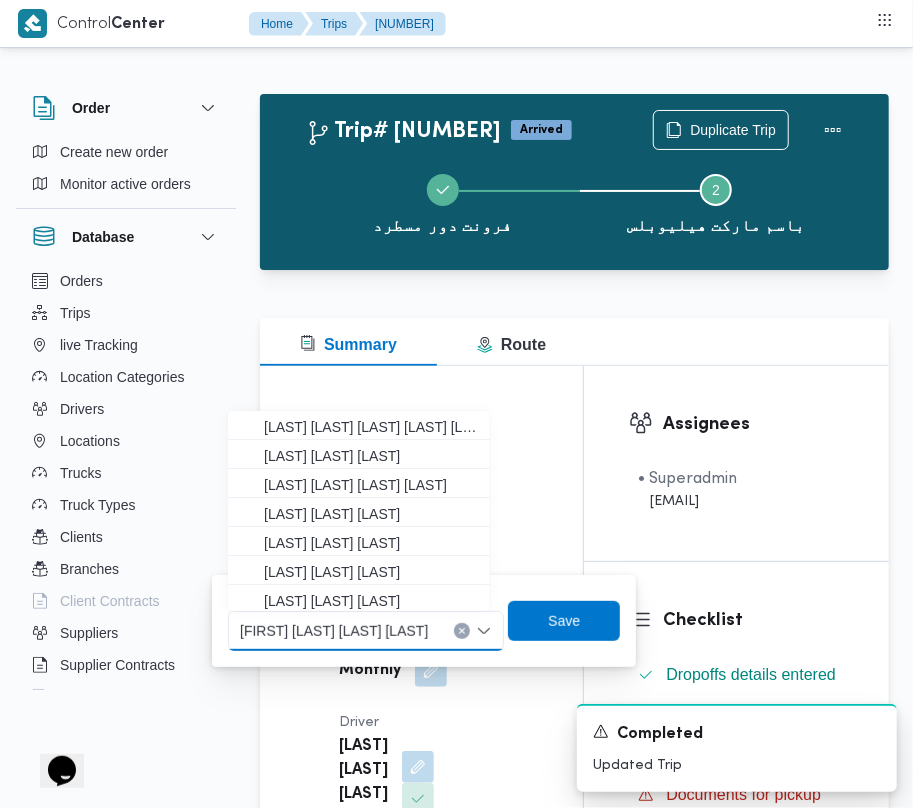 paste on "[FIRST] [LAST]" 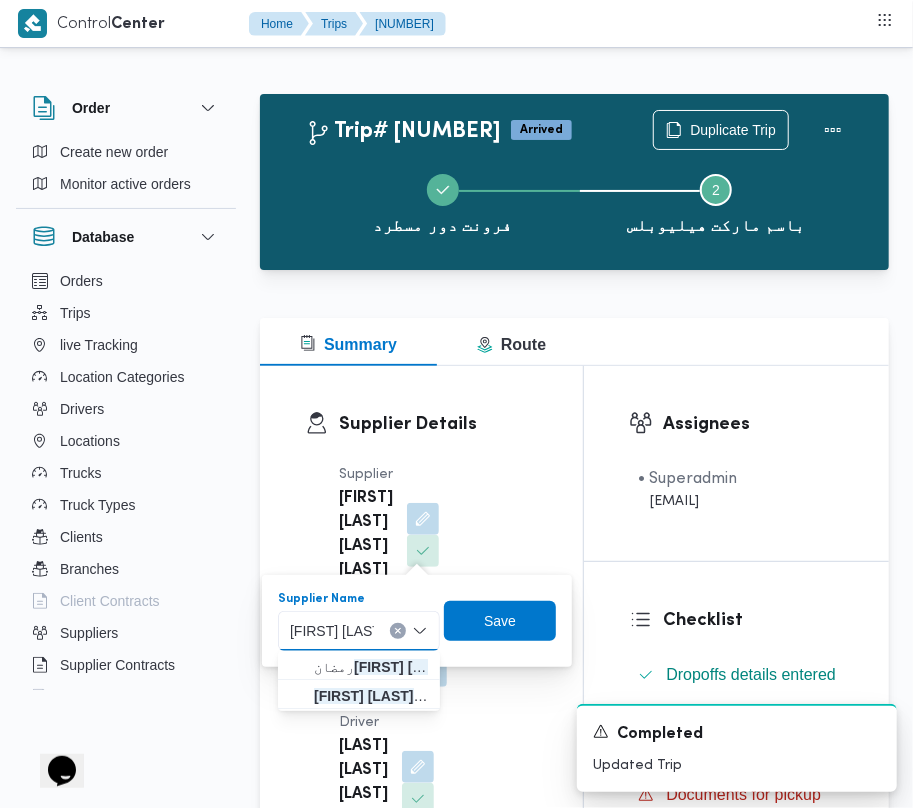 type on "[FIRST] [LAST]" 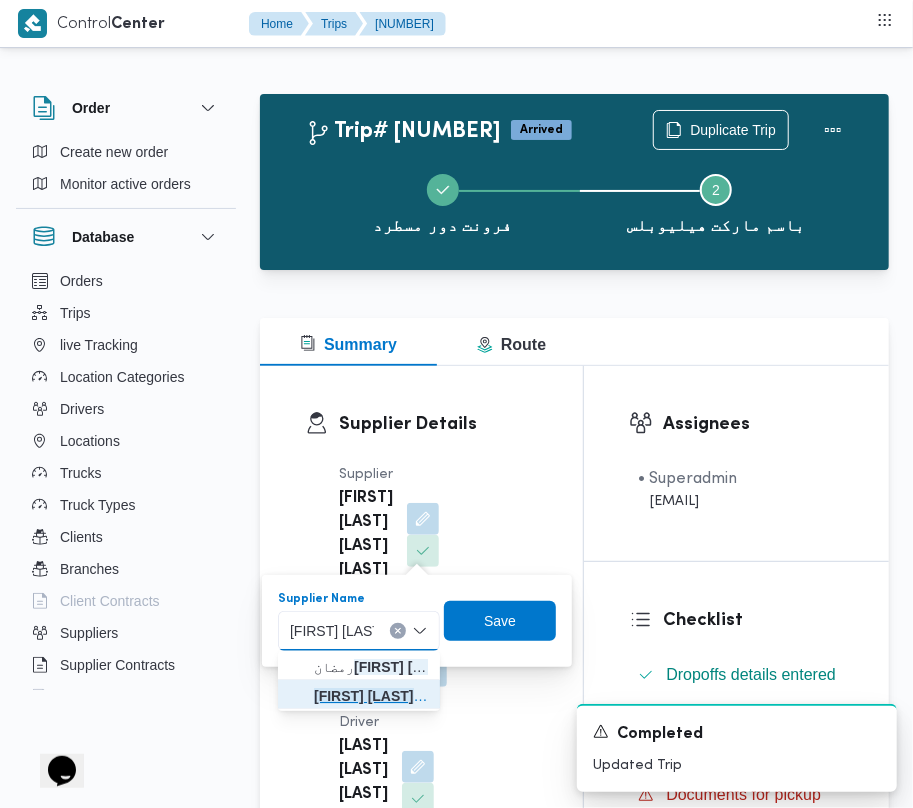 click on "[FIRST] [LAST] [LAST]" at bounding box center (371, 696) 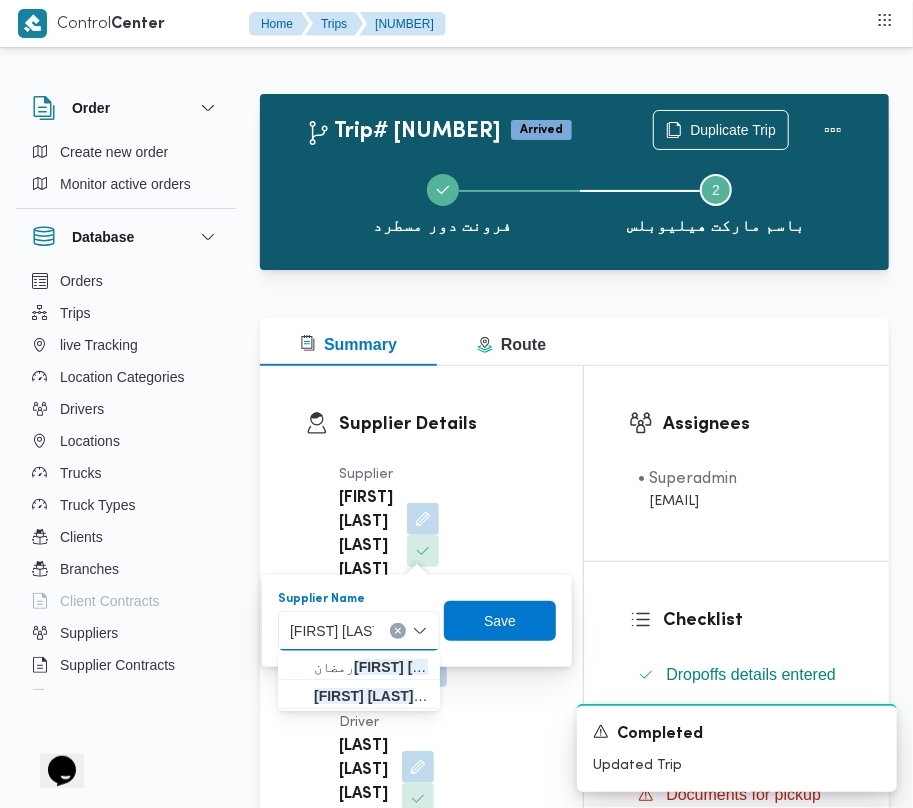 type 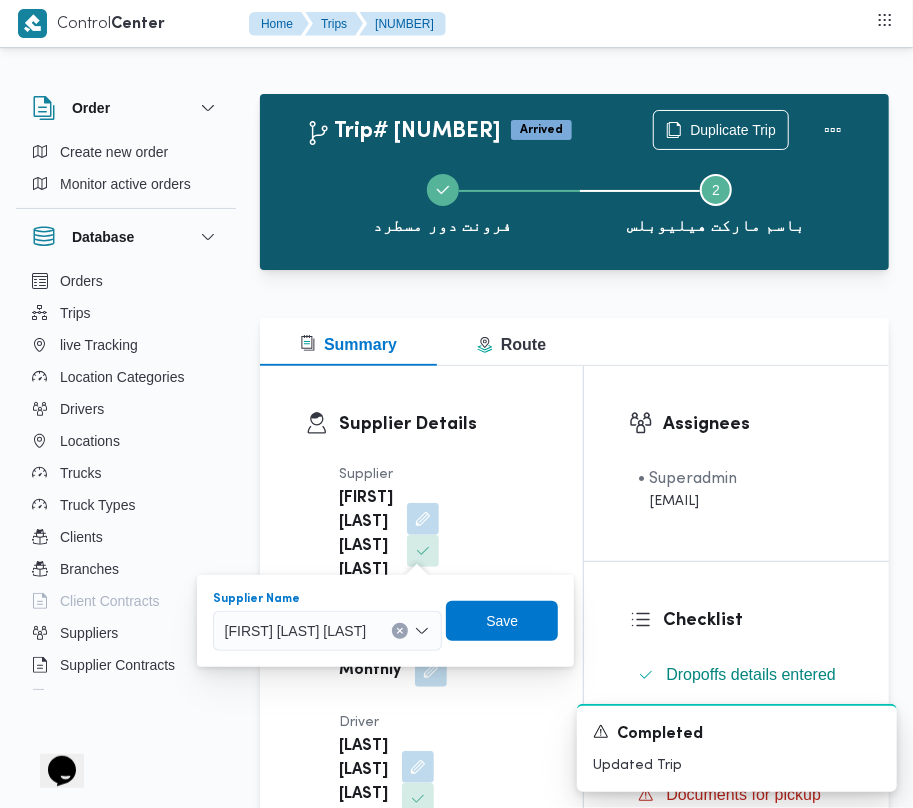 click 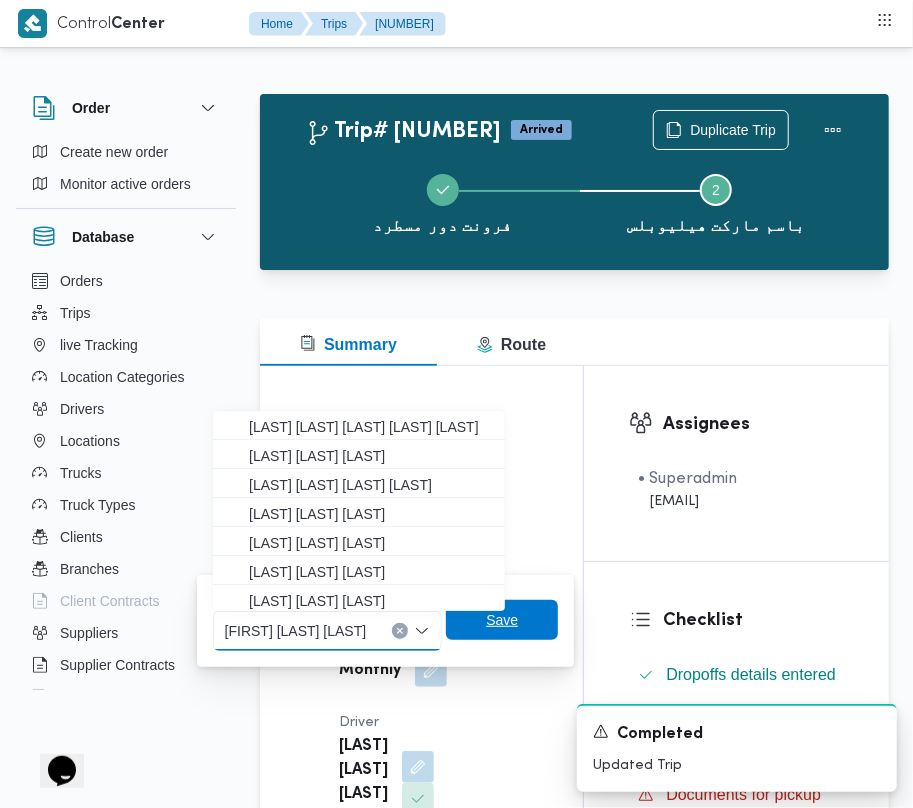 click on "Save" at bounding box center [502, 620] 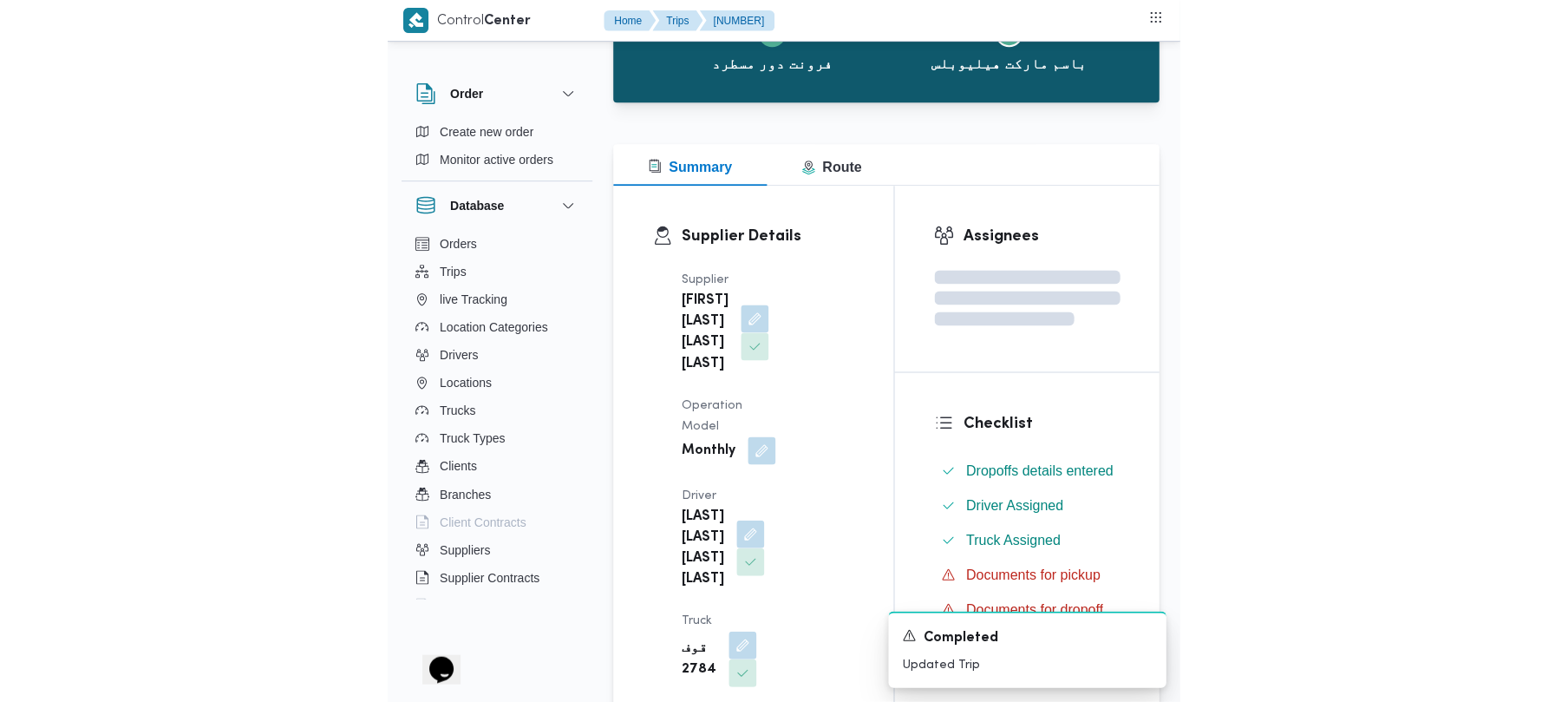 scroll, scrollTop: 293, scrollLeft: 0, axis: vertical 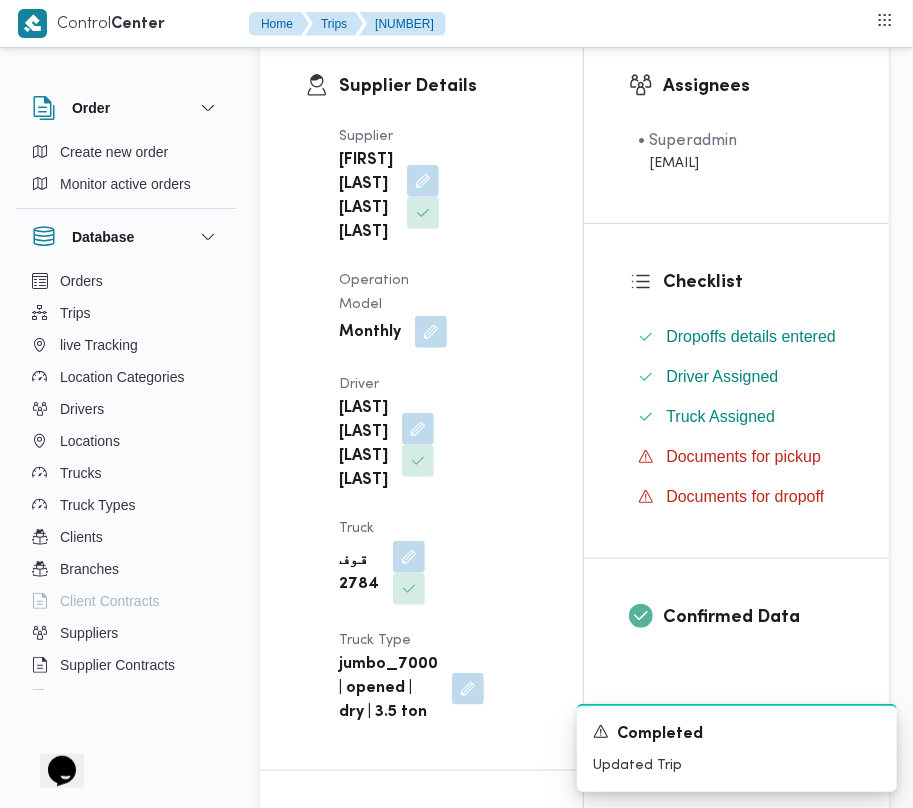 click at bounding box center (431, 332) 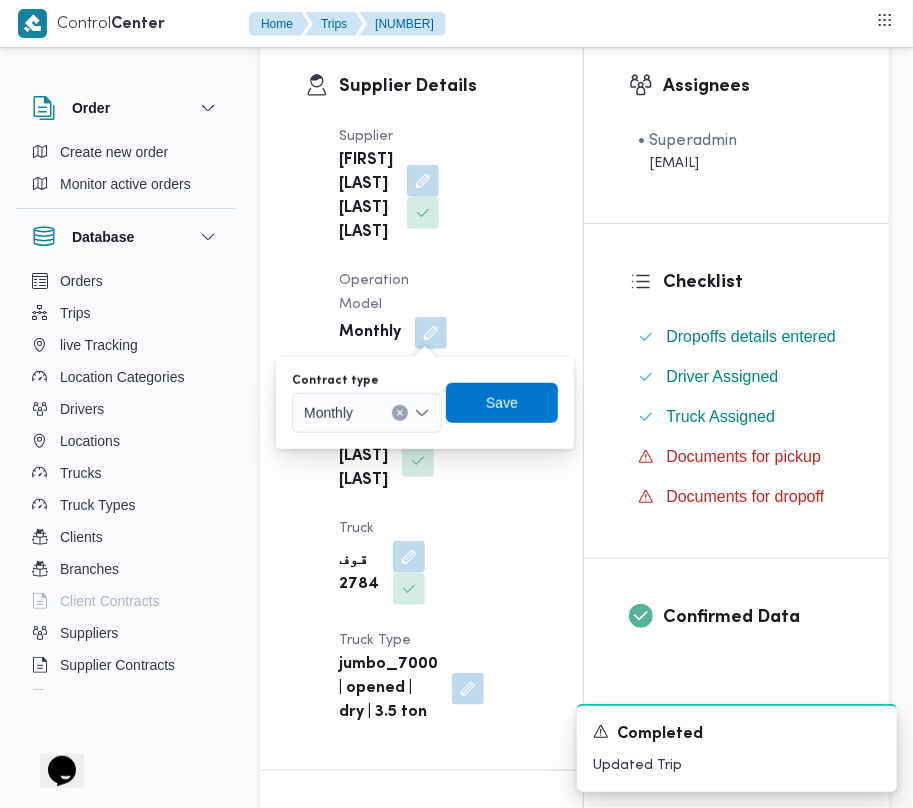drag, startPoint x: 424, startPoint y: 346, endPoint x: 388, endPoint y: 405, distance: 69.115845 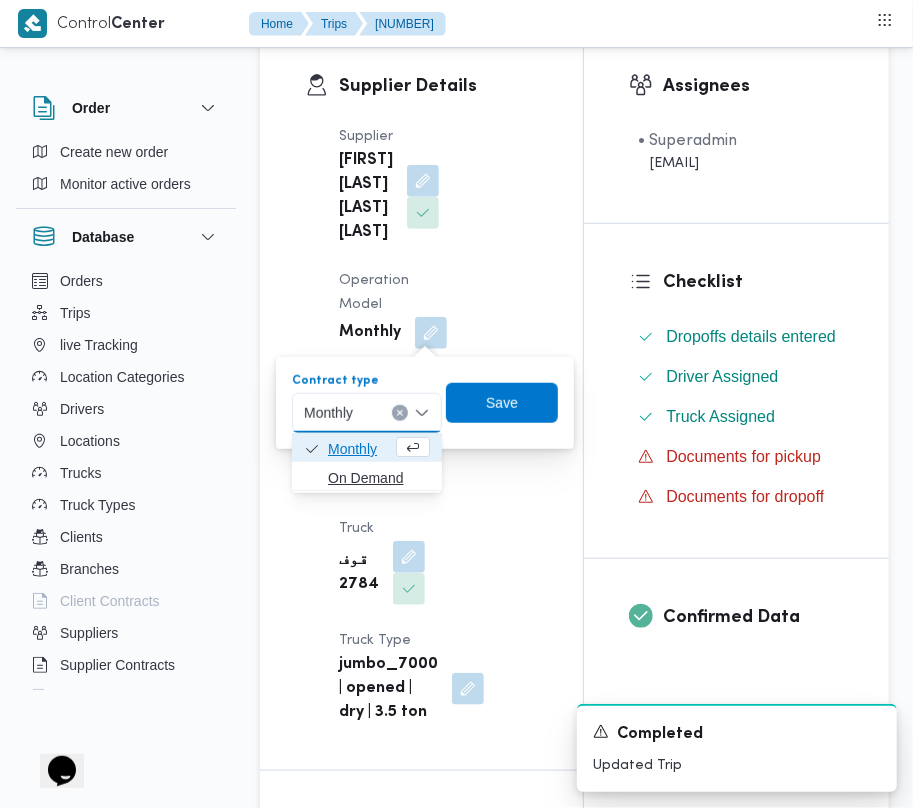 drag, startPoint x: 362, startPoint y: 444, endPoint x: 365, endPoint y: 468, distance: 24.186773 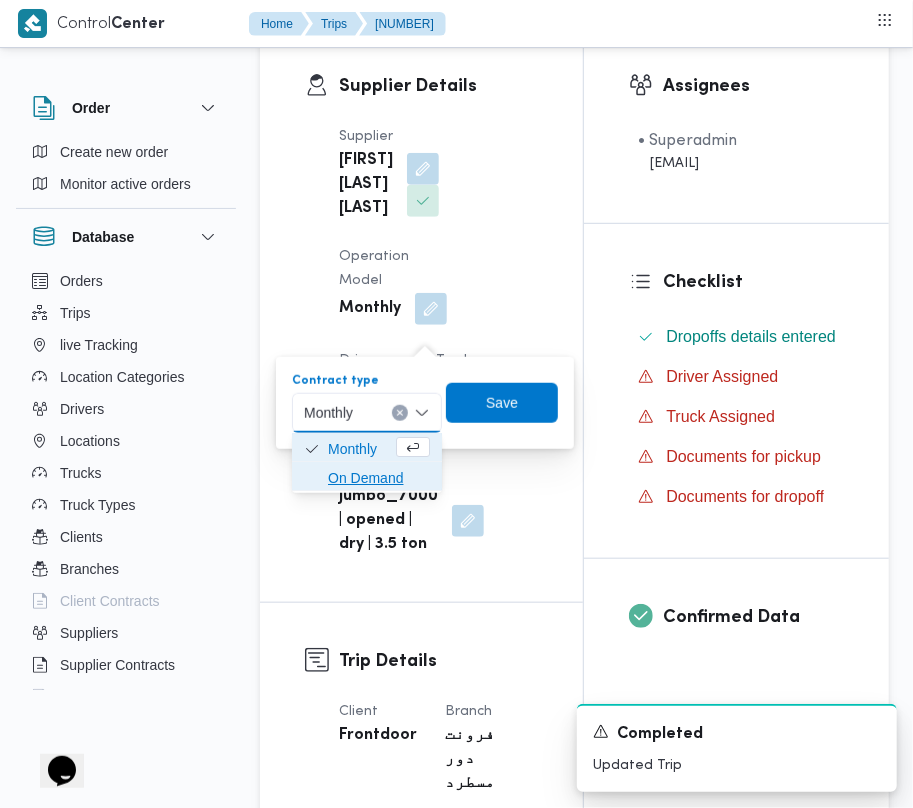 drag, startPoint x: 366, startPoint y: 469, endPoint x: 408, endPoint y: 449, distance: 46.518814 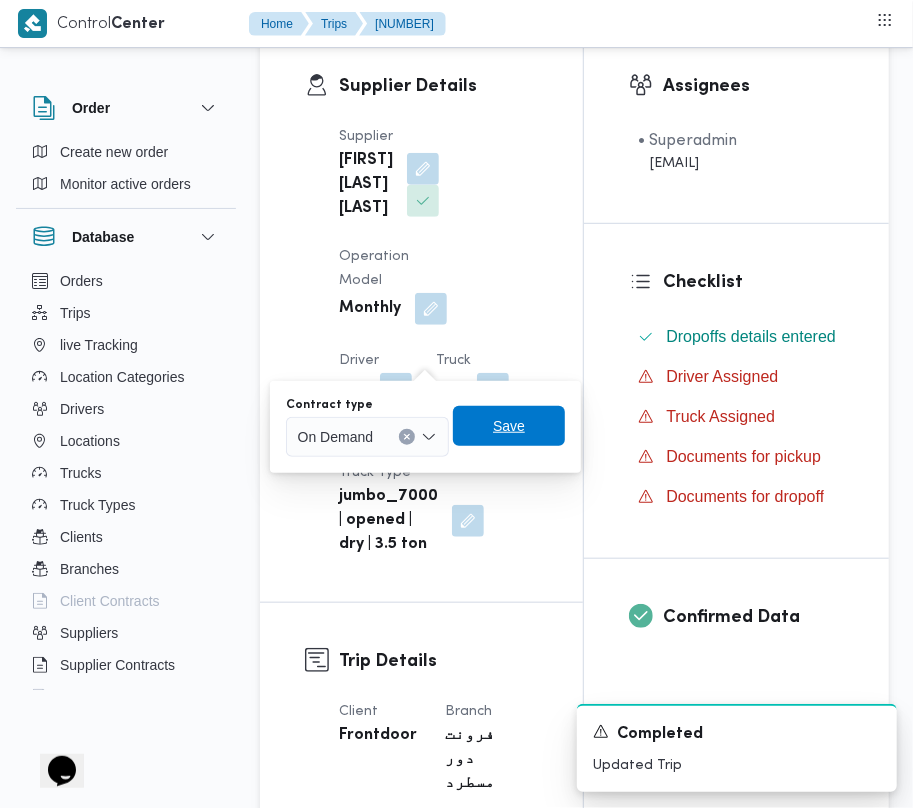 click on "Save" at bounding box center [509, 426] 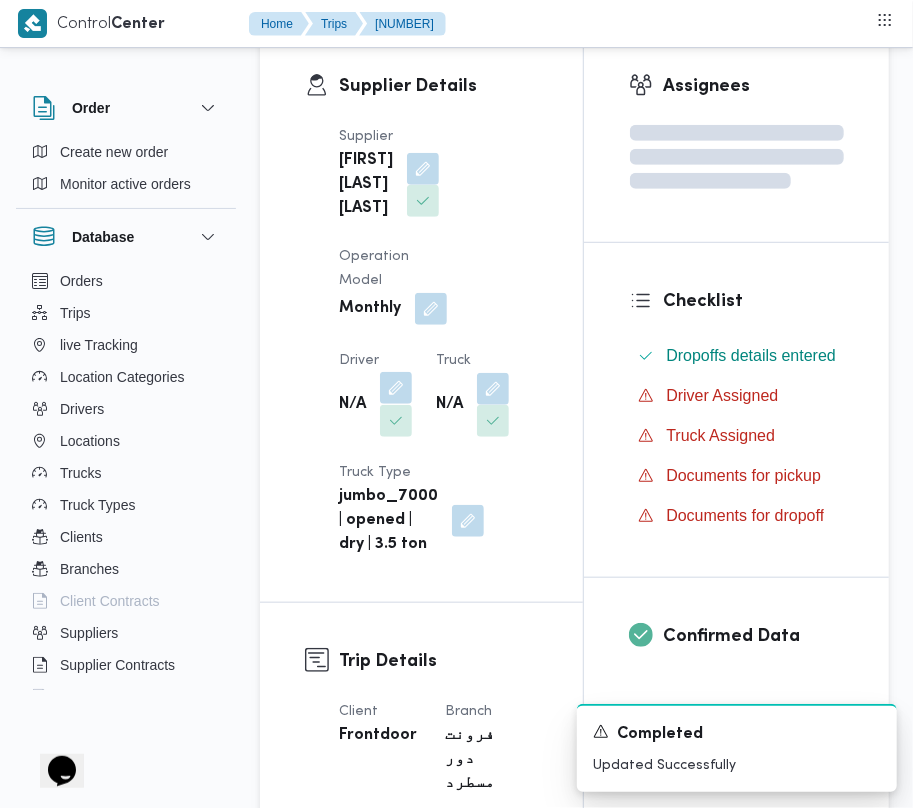 click at bounding box center [396, 388] 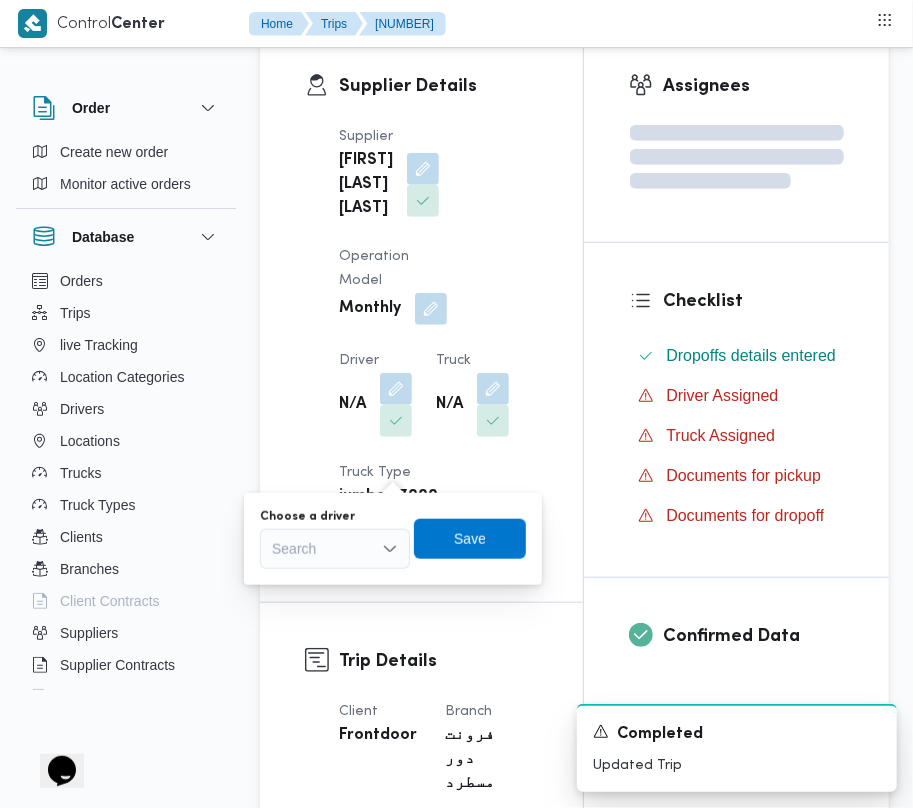 click on "Search" at bounding box center (335, 549) 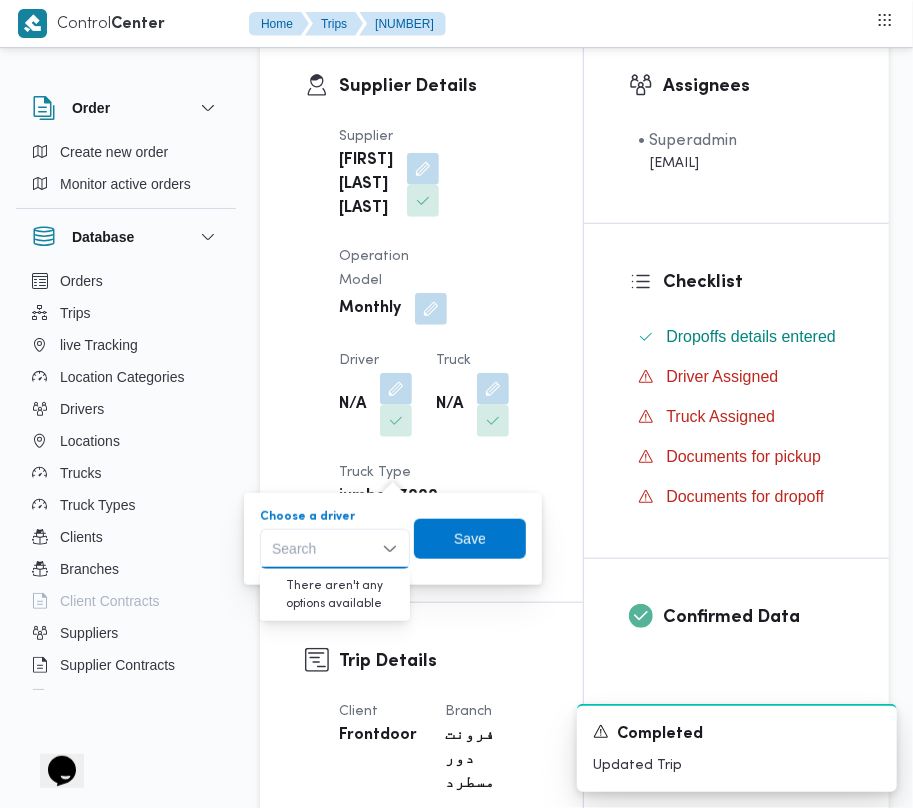 paste on "[LAST] [LAST]" 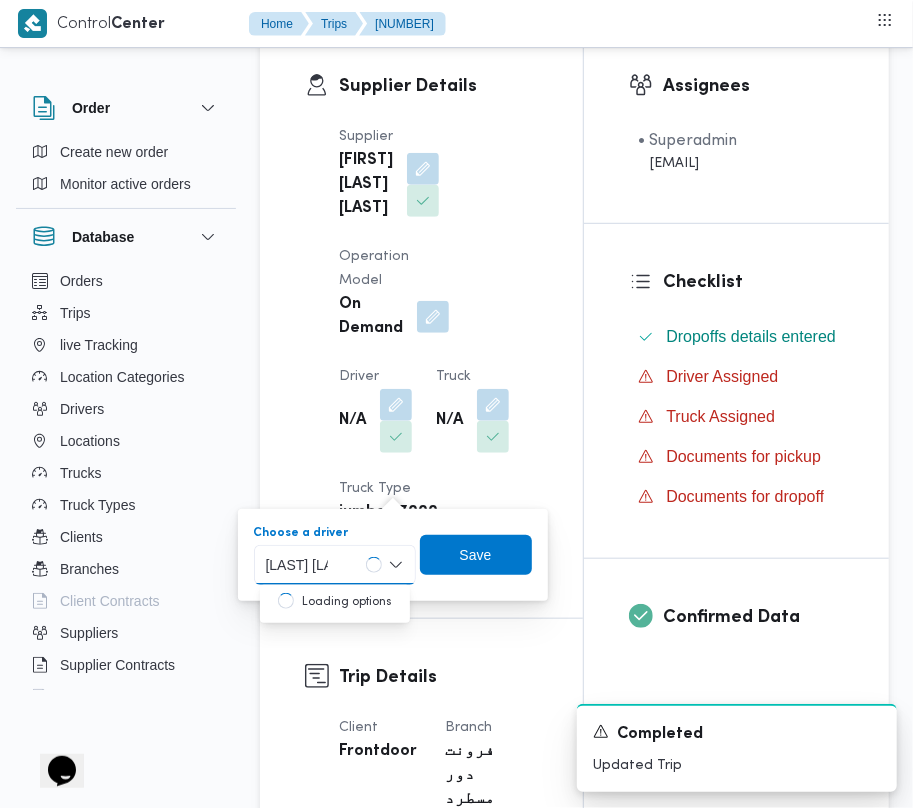 type on "[LAST] [LAST] [LAST] [LAST]" 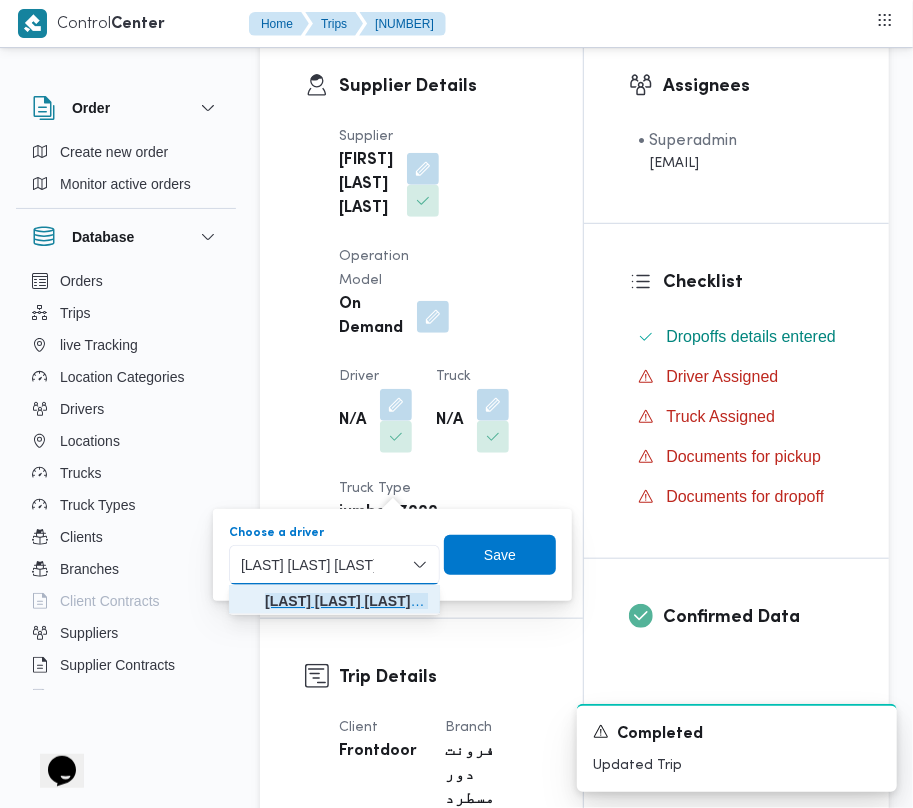 drag, startPoint x: 329, startPoint y: 593, endPoint x: 433, endPoint y: 580, distance: 104.80935 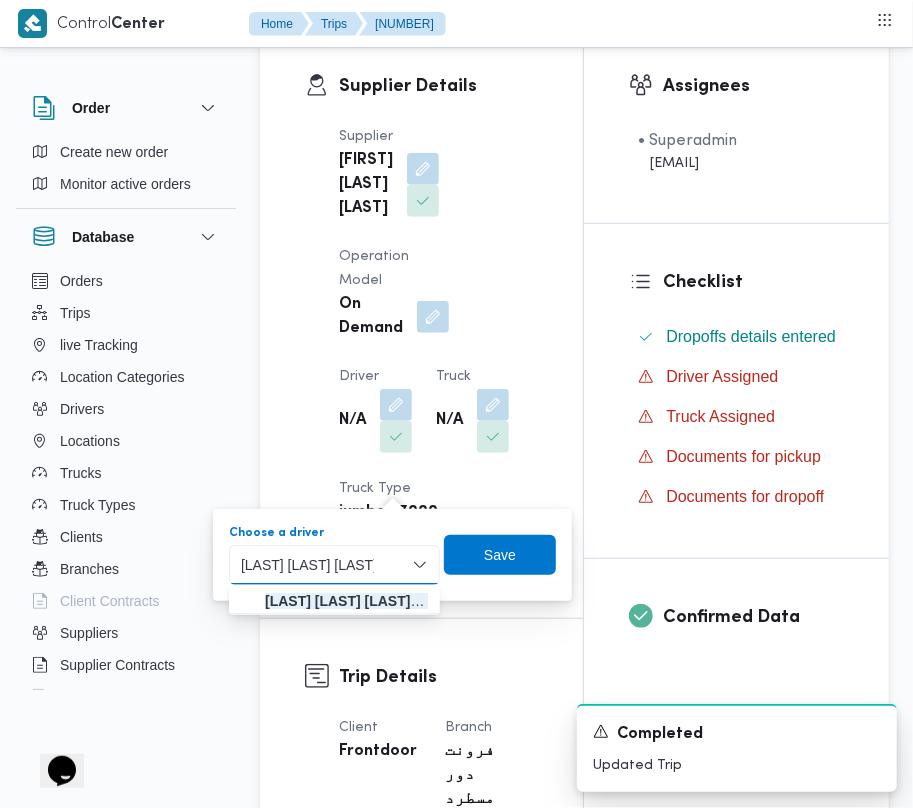 type 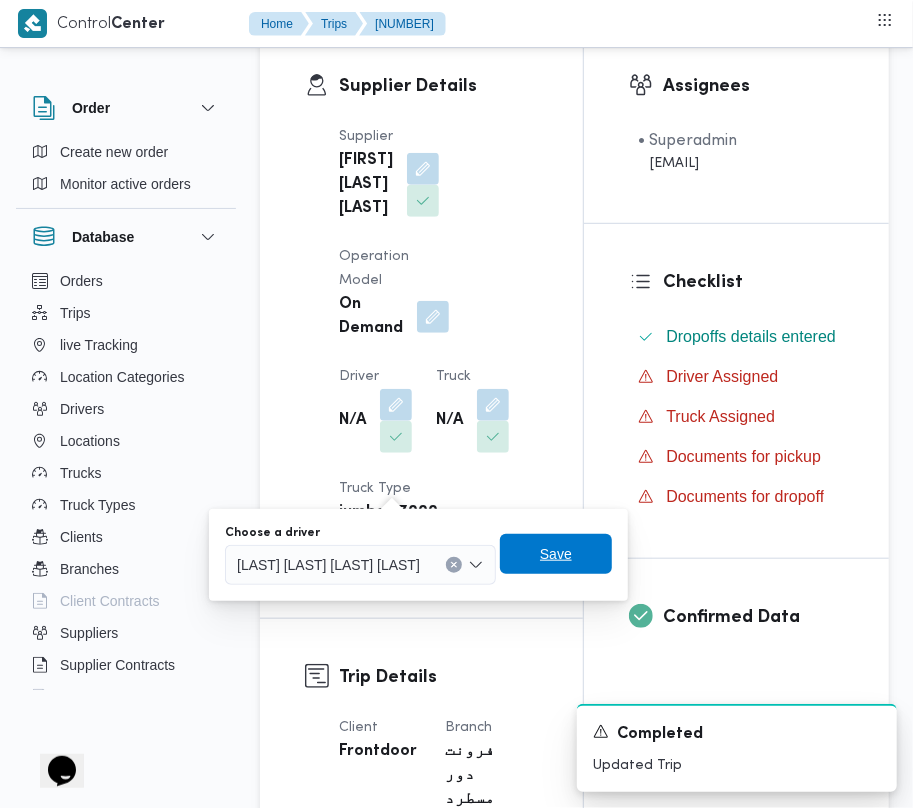 click on "Save" at bounding box center [556, 554] 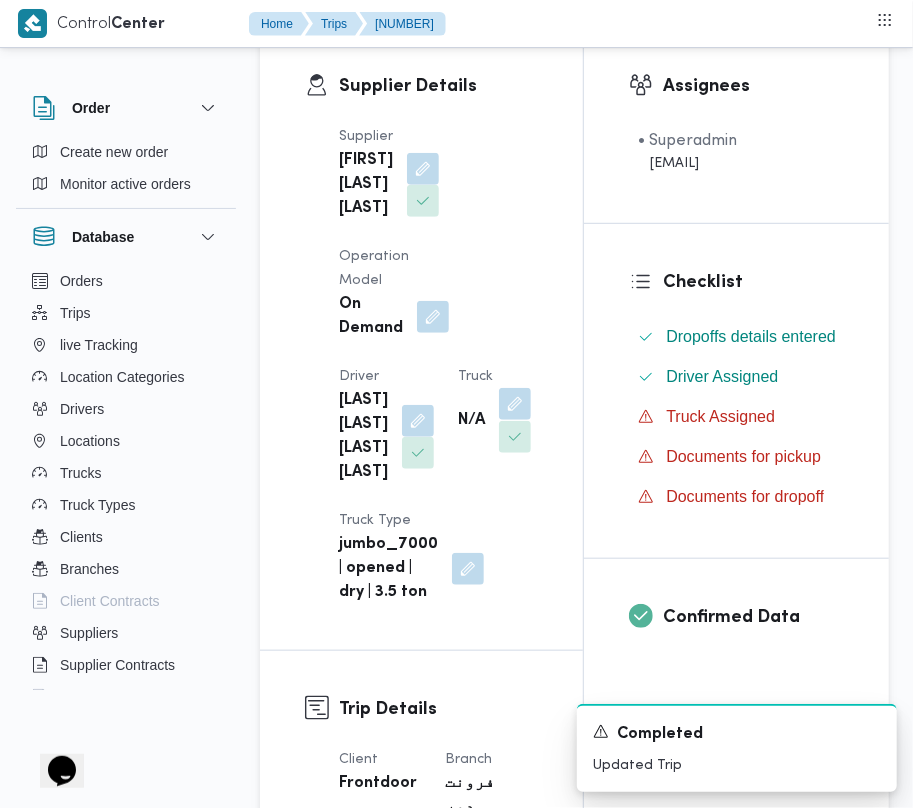 click at bounding box center [515, 404] 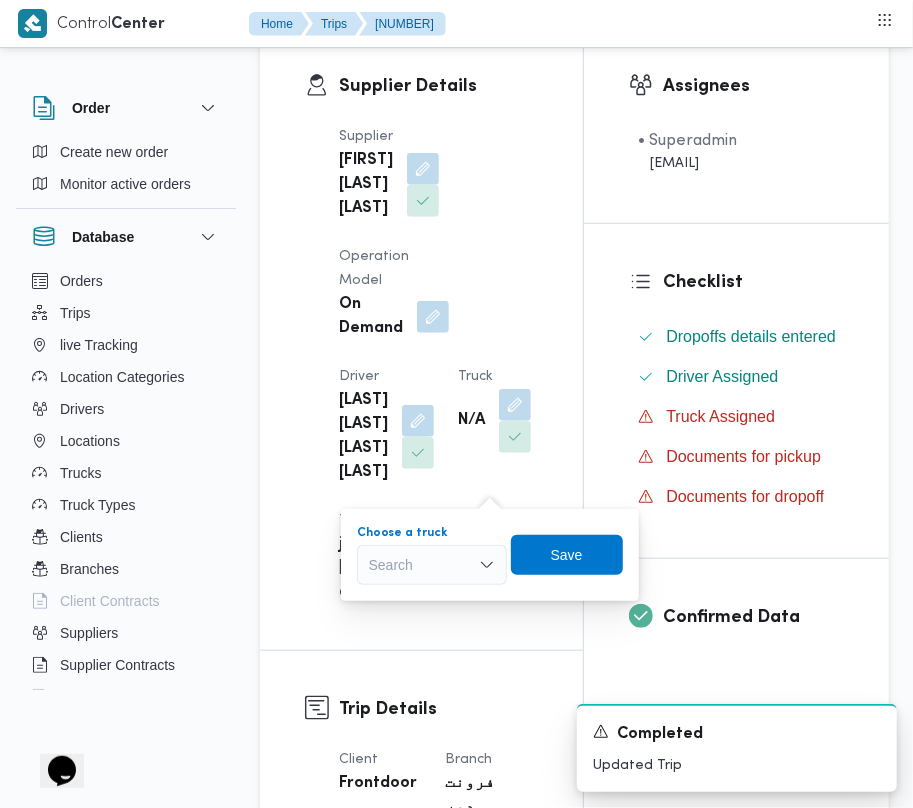 click on "Search" at bounding box center (432, 565) 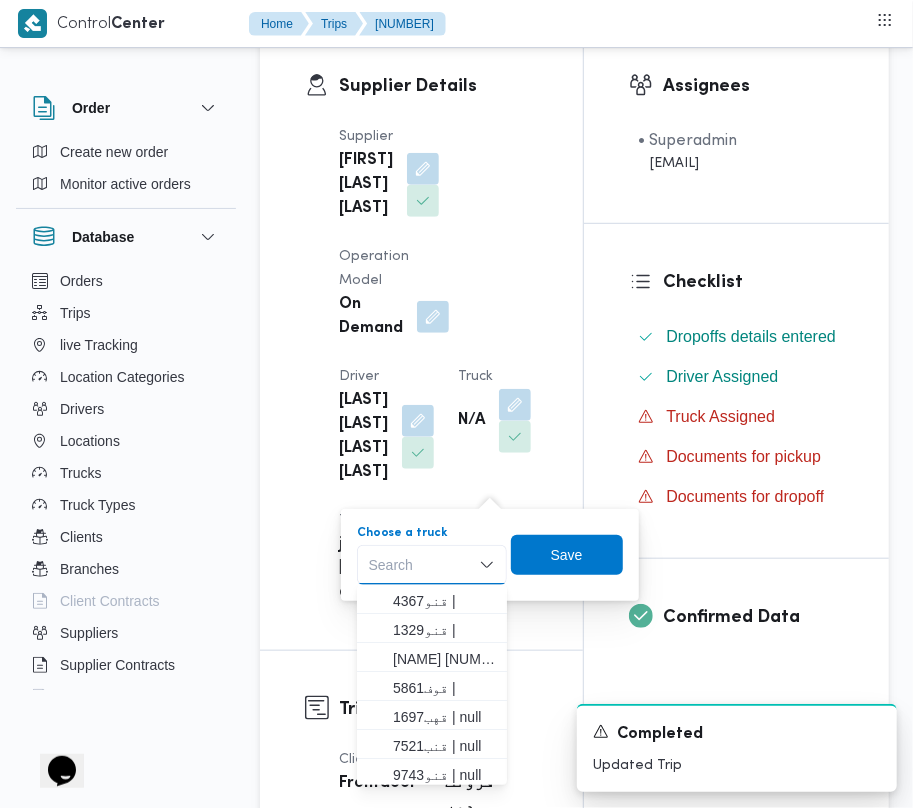 paste on "[NUMBER]" 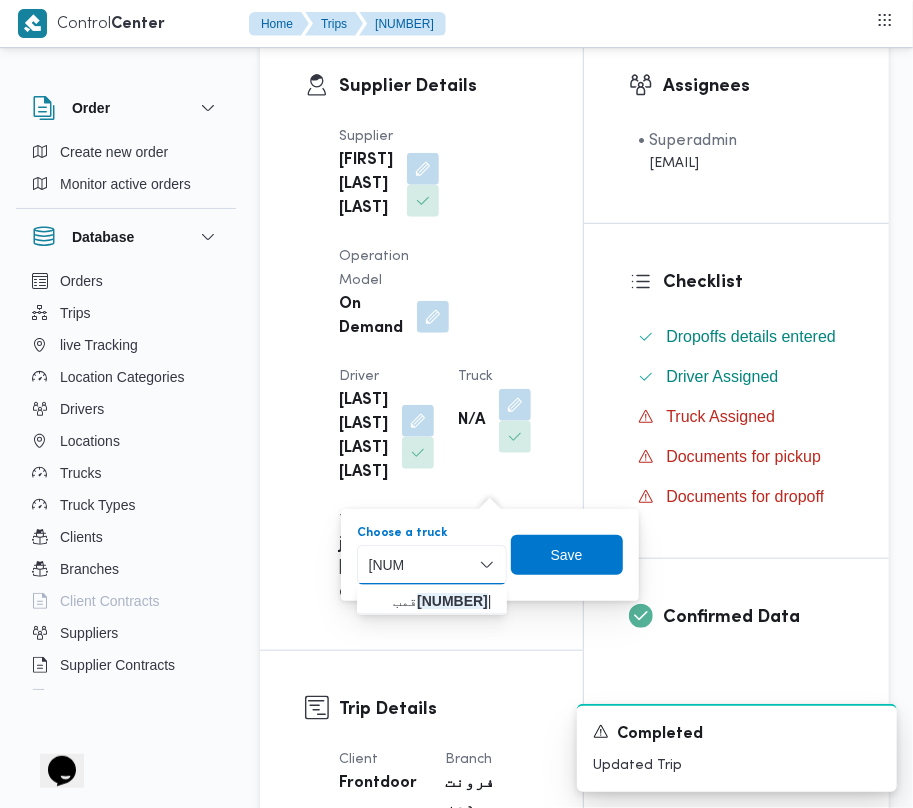 type on "[NUMBER]" 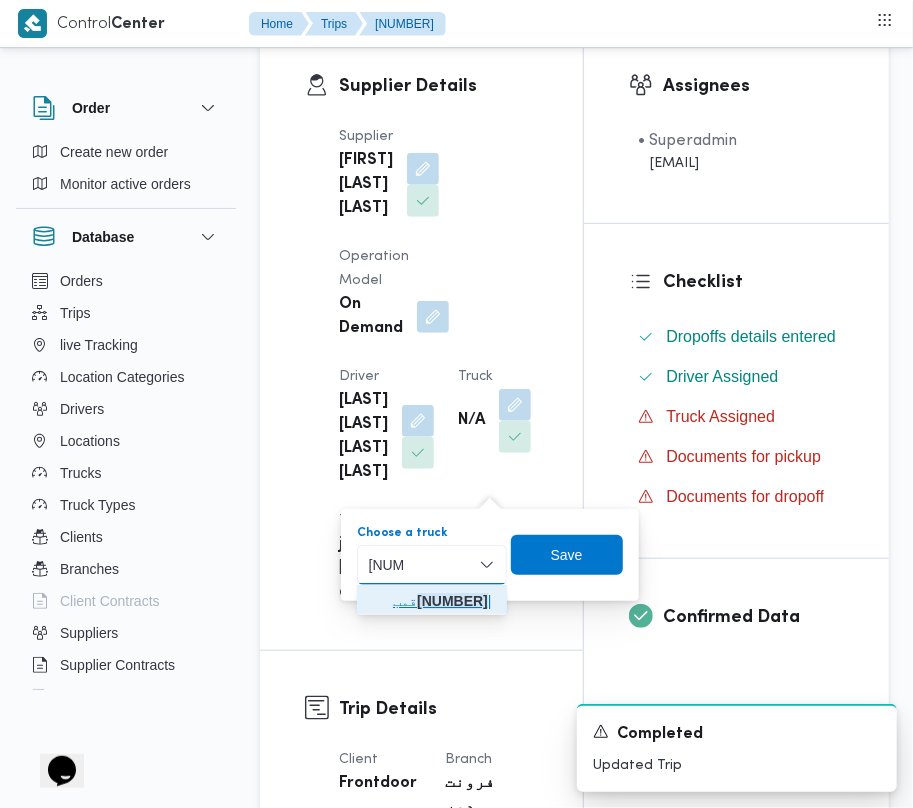 click on "[NUMBER]" at bounding box center [452, 601] 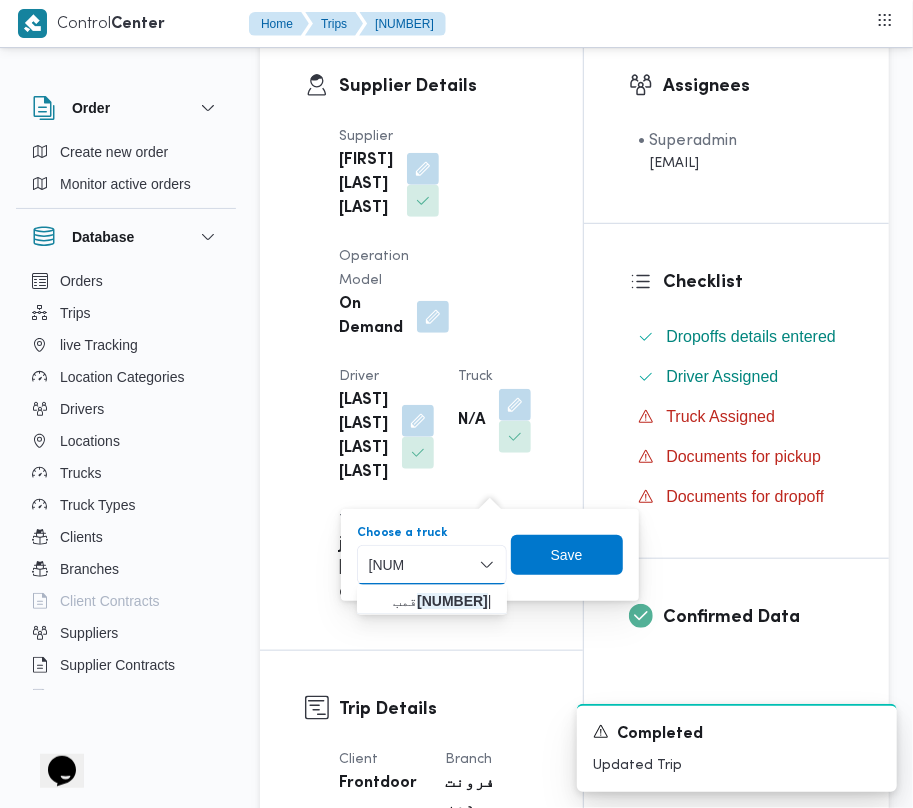 type 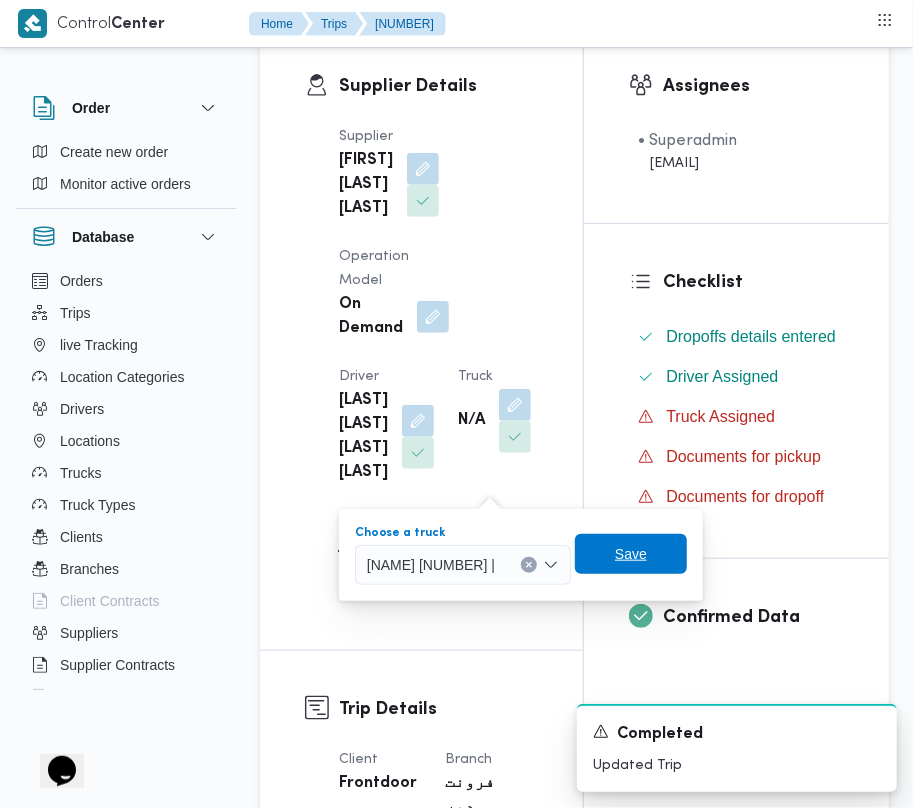 click on "Save" at bounding box center [631, 554] 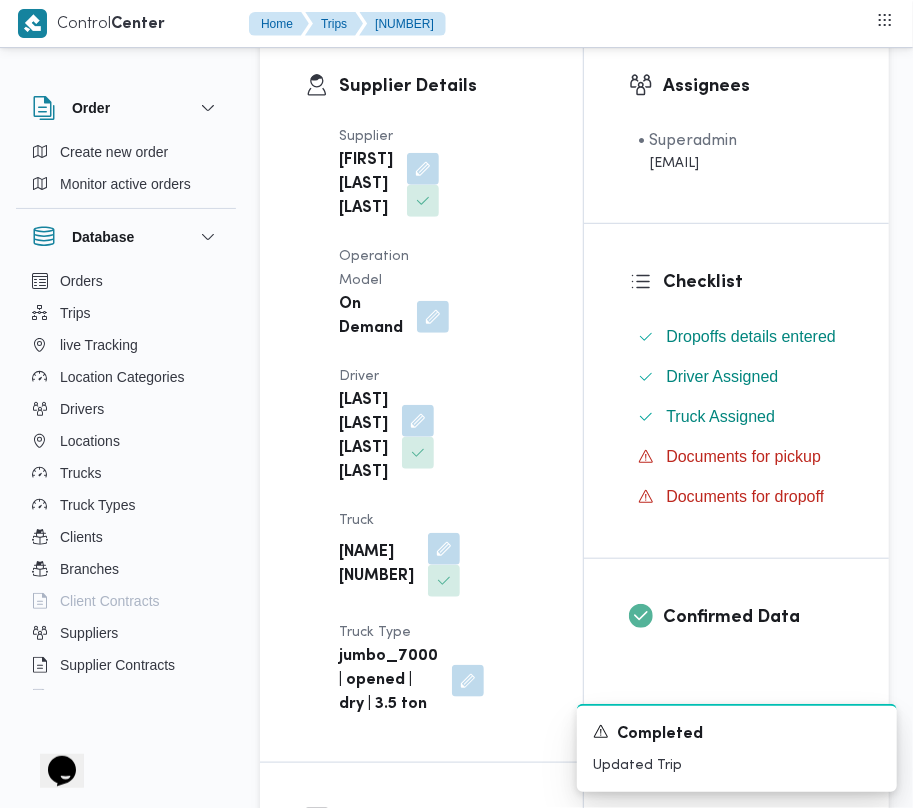click on "[NAME] [NUMBER]" at bounding box center (376, 565) 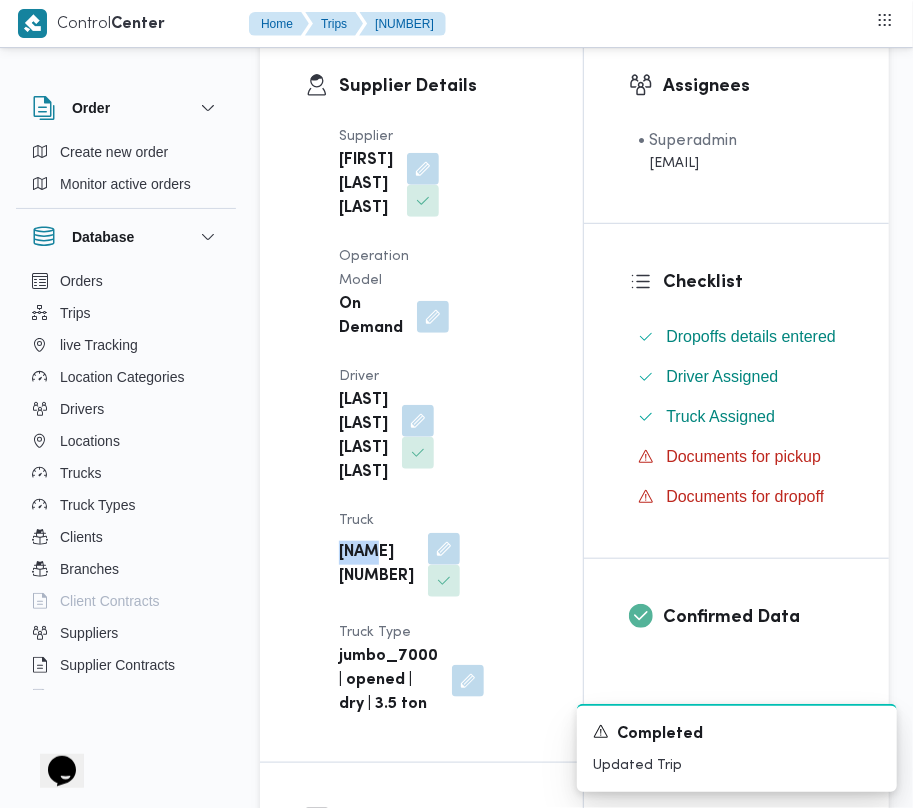 click on "[NAME] [NUMBER]" at bounding box center [376, 565] 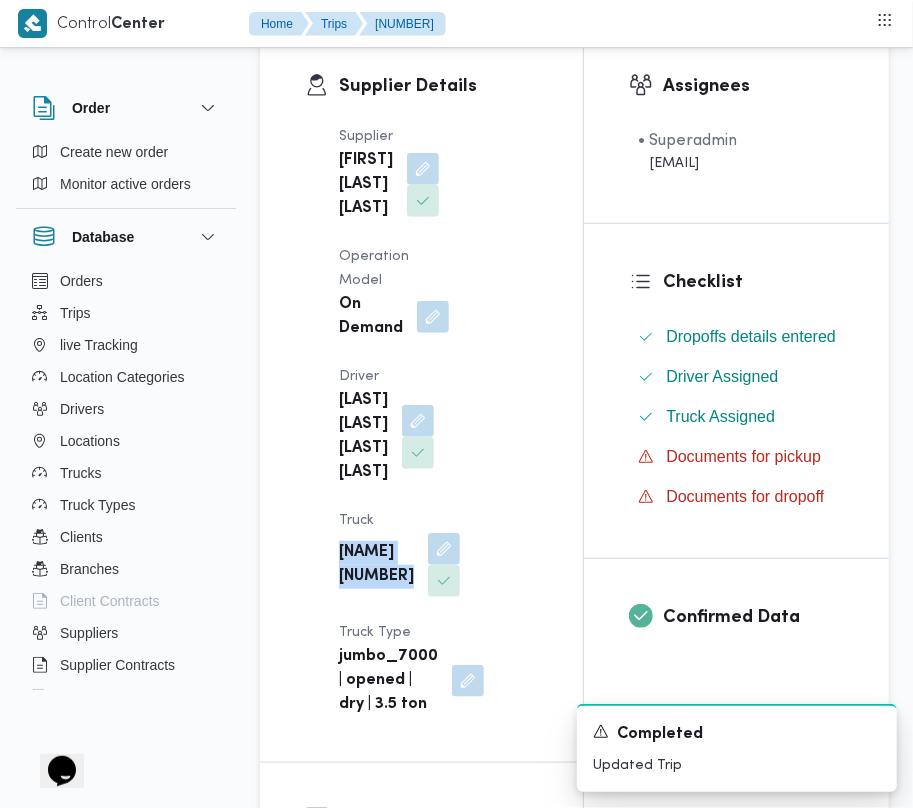 click on "[NAME] [NUMBER]" at bounding box center [376, 565] 